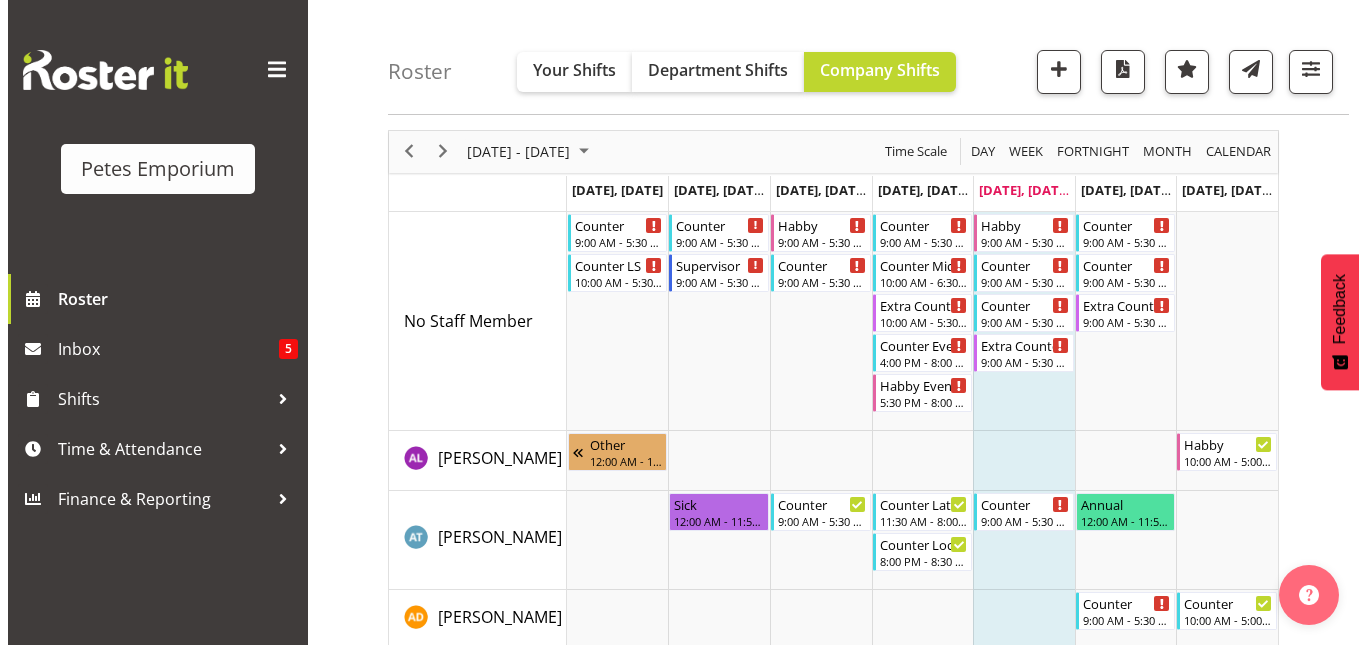 scroll, scrollTop: 0, scrollLeft: 0, axis: both 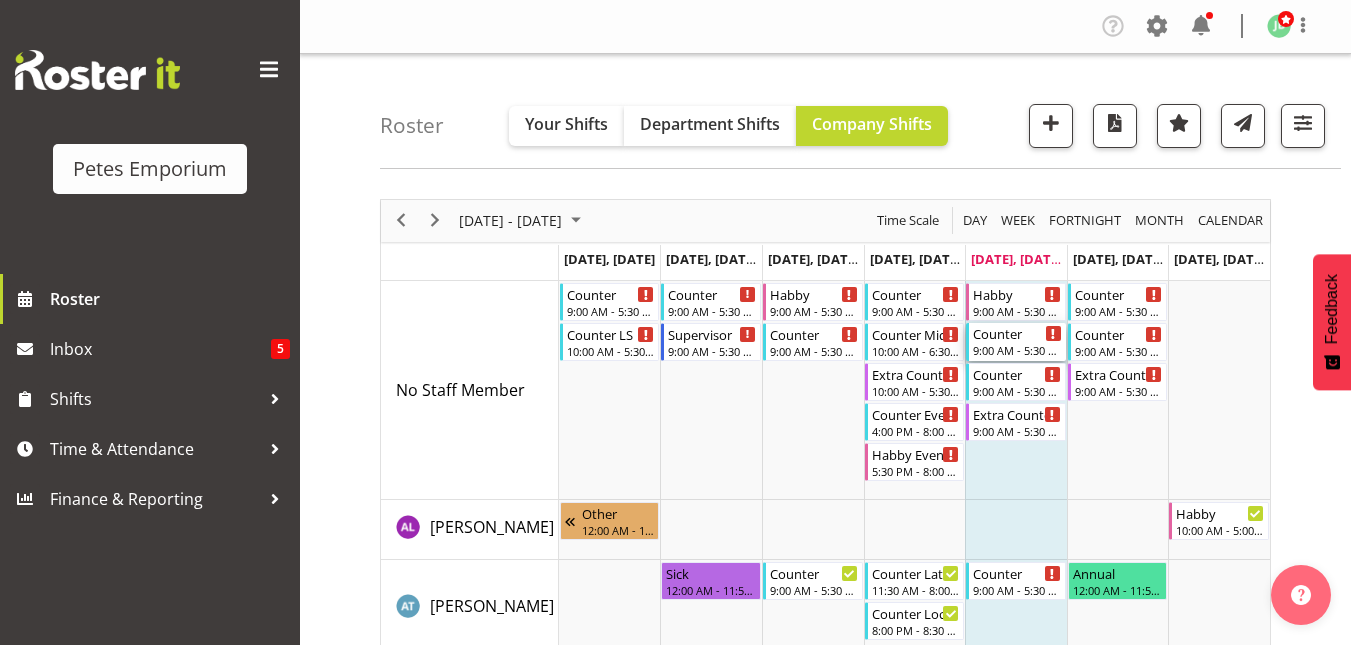click on "9:00 AM - 5:30 PM" at bounding box center (1017, 350) 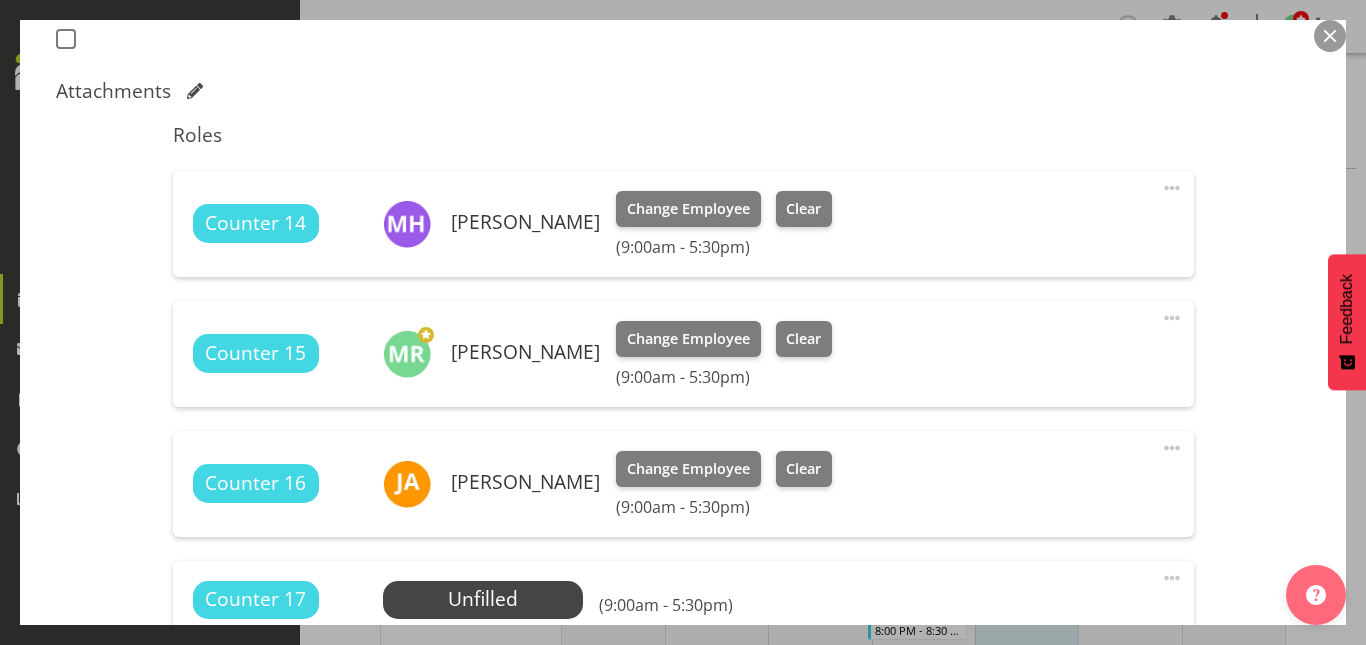 scroll, scrollTop: 705, scrollLeft: 0, axis: vertical 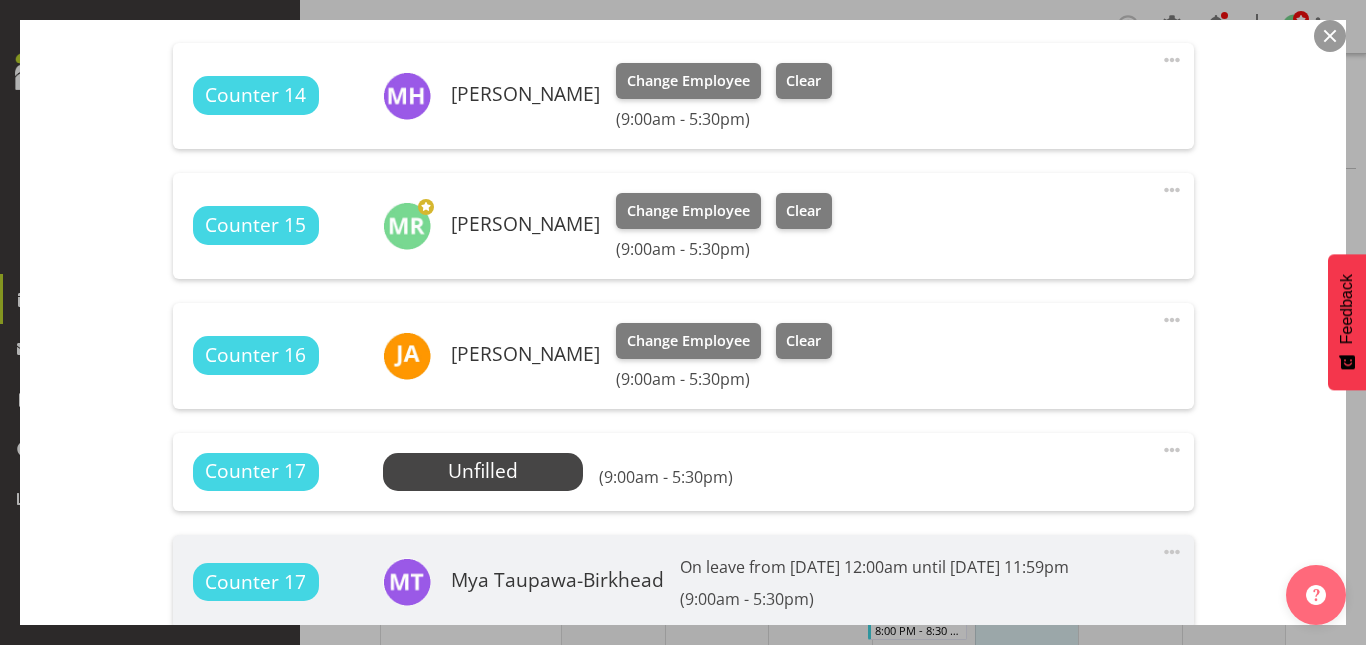 click at bounding box center (1172, 450) 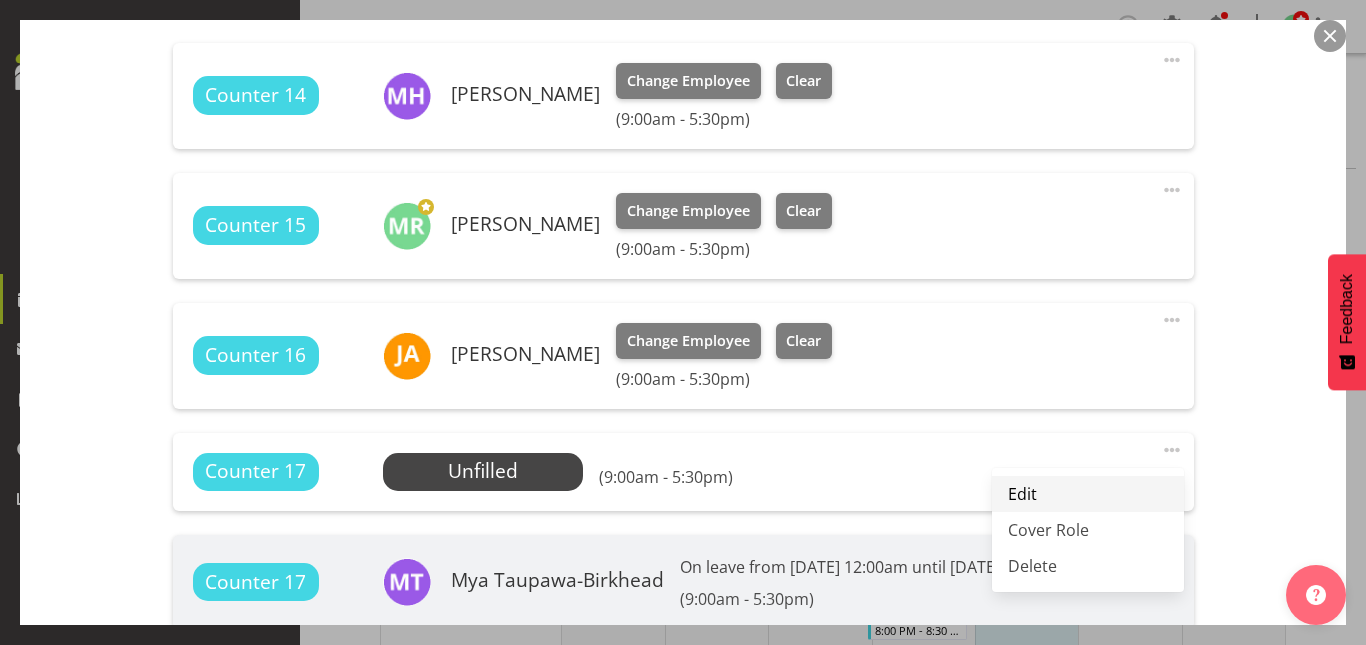 click on "Edit" at bounding box center (1088, 494) 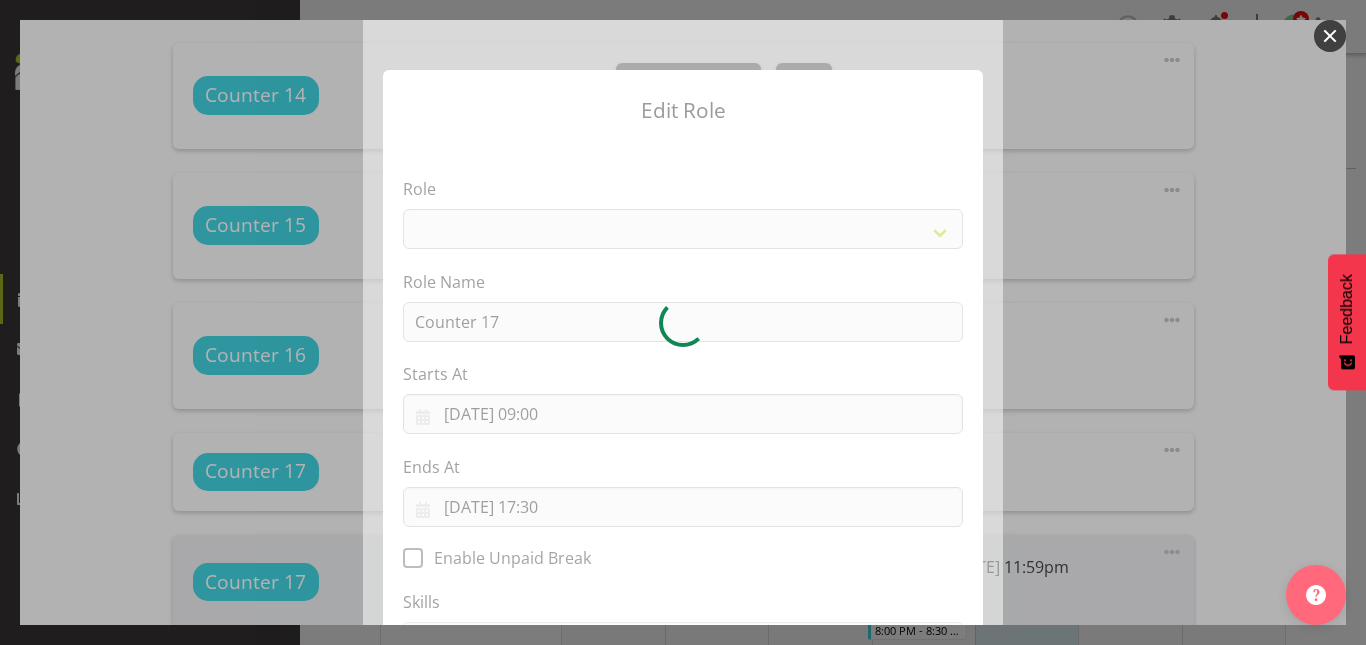 select 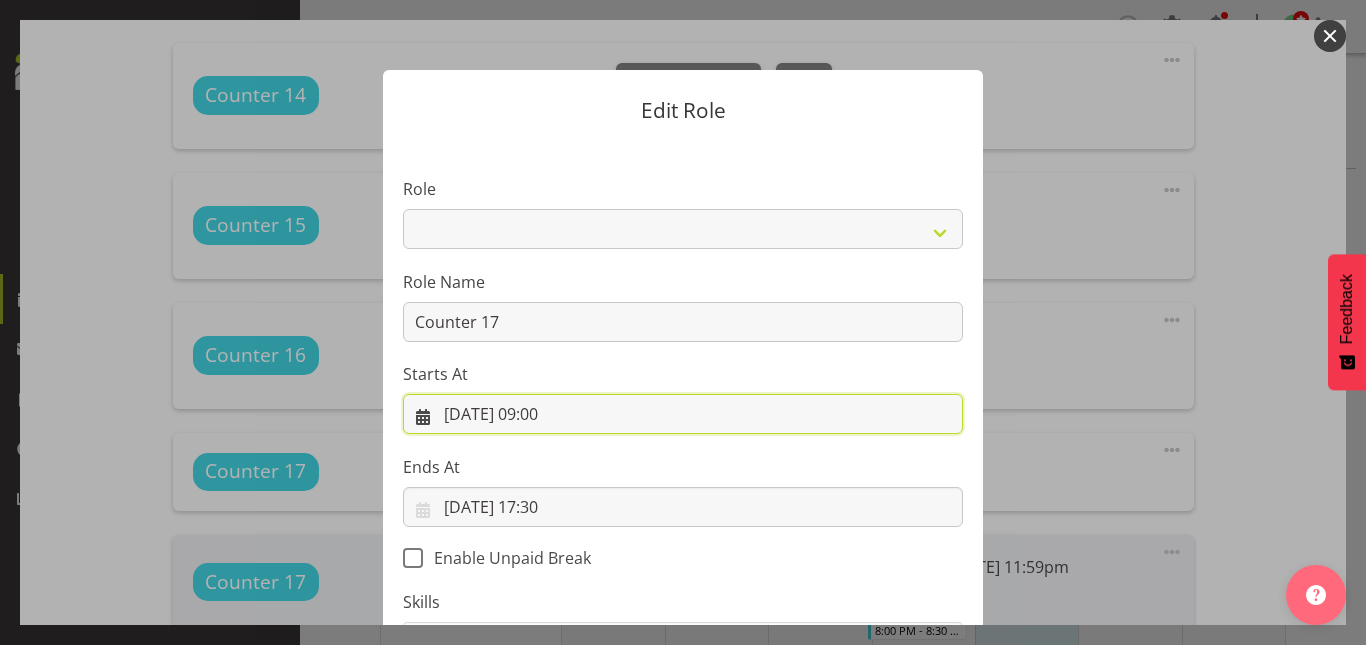 click on "[DATE] 09:00" at bounding box center (683, 414) 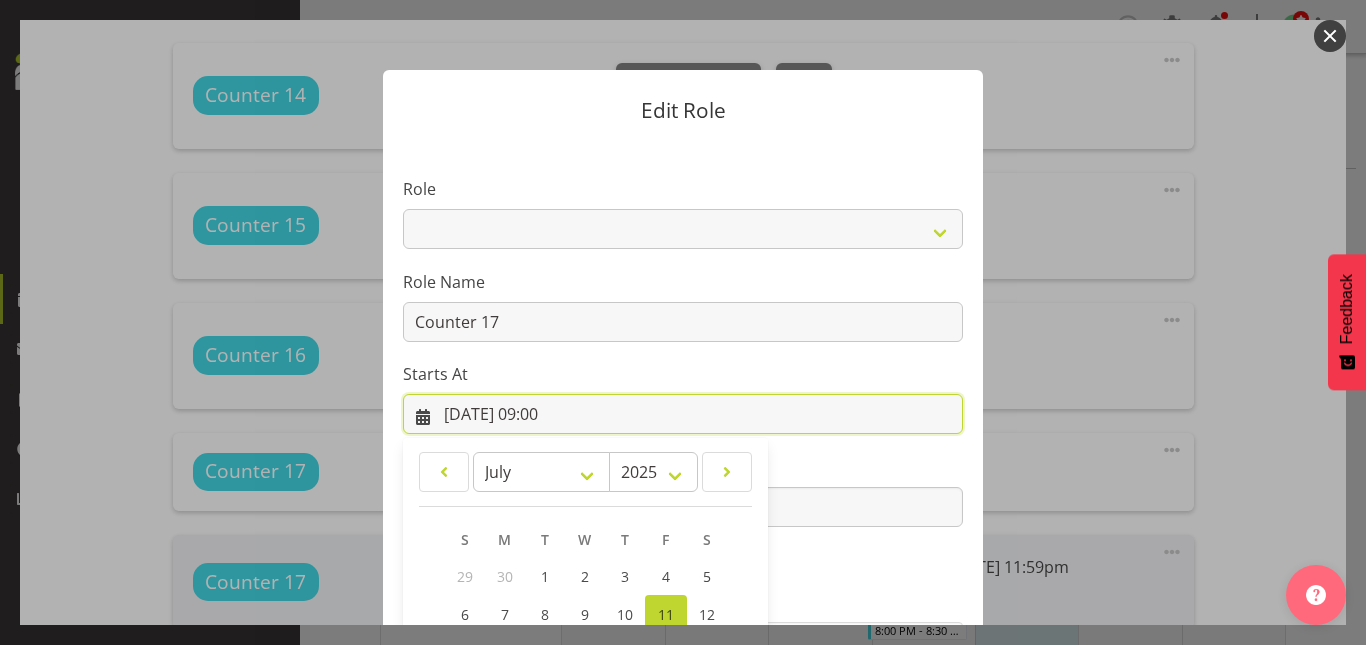 scroll, scrollTop: 266, scrollLeft: 0, axis: vertical 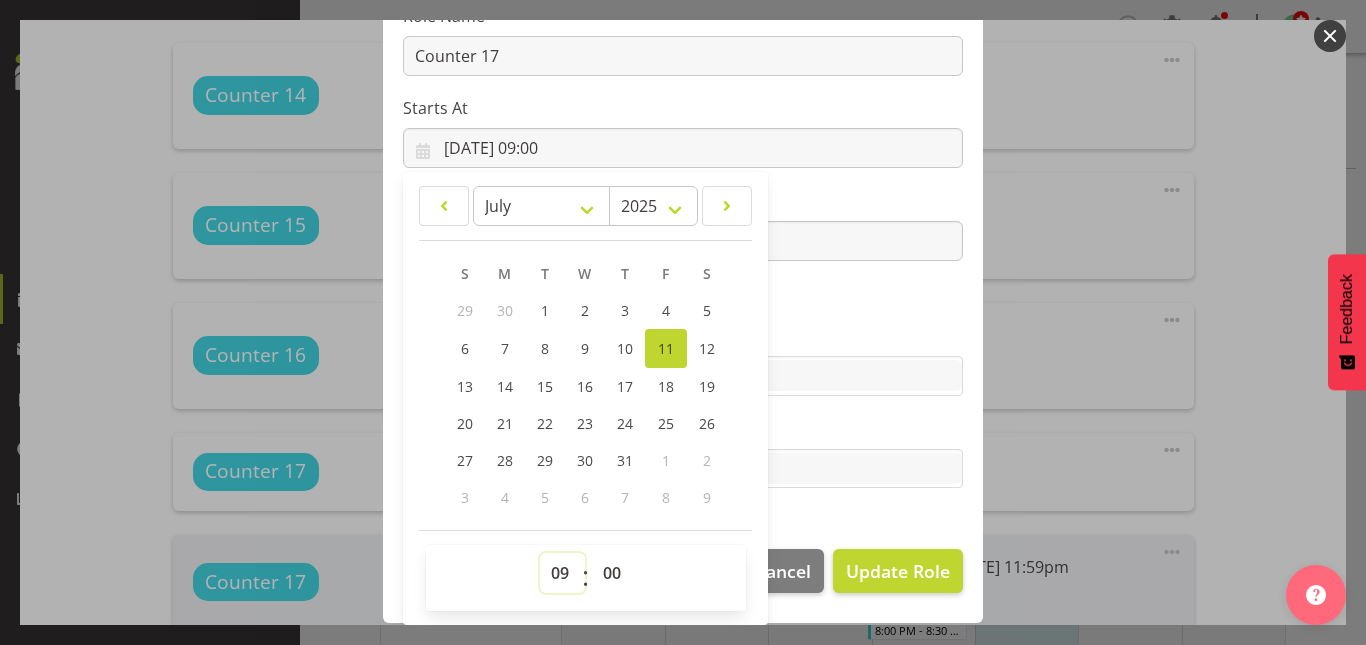 click on "00   01   02   03   04   05   06   07   08   09   10   11   12   13   14   15   16   17   18   19   20   21   22   23" at bounding box center [562, 573] 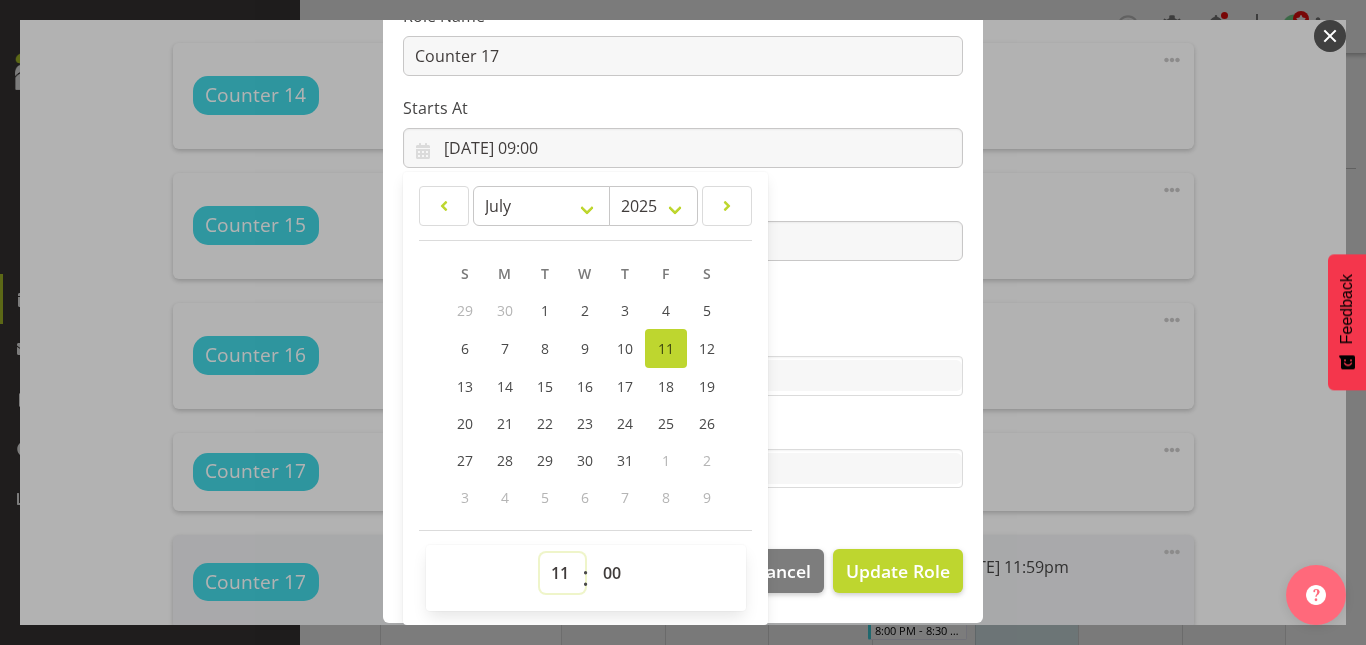 click on "00   01   02   03   04   05   06   07   08   09   10   11   12   13   14   15   16   17   18   19   20   21   22   23" at bounding box center (562, 573) 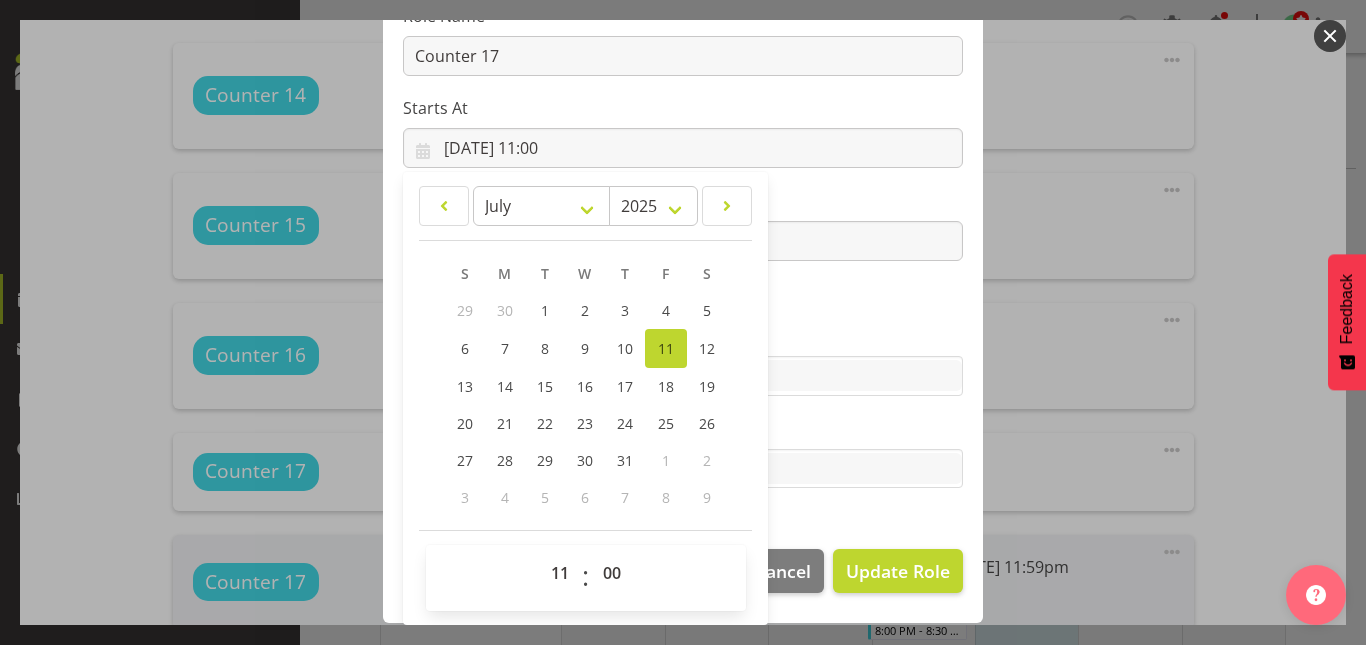 click on "Role Counter Counter Evening Counter Late Shift Counter Lock Up Counter Mid Shift Extra Person Habby Habby Evening Meeting Merchandiser Storeman Supervisor Supervisor Lock Up   Role Name Counter 17
Starts At
[DATE] 11:00  January   February   March   April   May   June   July   August   September   October   November   [DATE]   2034   2033   2032   2031   2030   2029   2028   2027   2026   2025   2024   2023   2022   2021   2020   2019   2018   2017   2016   2015   2014   2013   2012   2011   2010   2009   2008   2007   2006   2005   2004   2003   2002   2001   2000   1999   1998   1997   1996   1995   1994   1993   1992   1991   1990   1989   1988   1987   1986   1985   1984   1983   1982   1981   1980   1979   1978   1977   1976   1975   1974   1973   1972   1971   1970   1969   1968   1967   1966   1965   1964   1963   1962   1961   1960   1959   1958   1957   1956   1955   1954   1953   1952   1951   1950   1949   1948   1947   1946   1945   1944   1943   1942   1941  S" at bounding box center (683, 202) 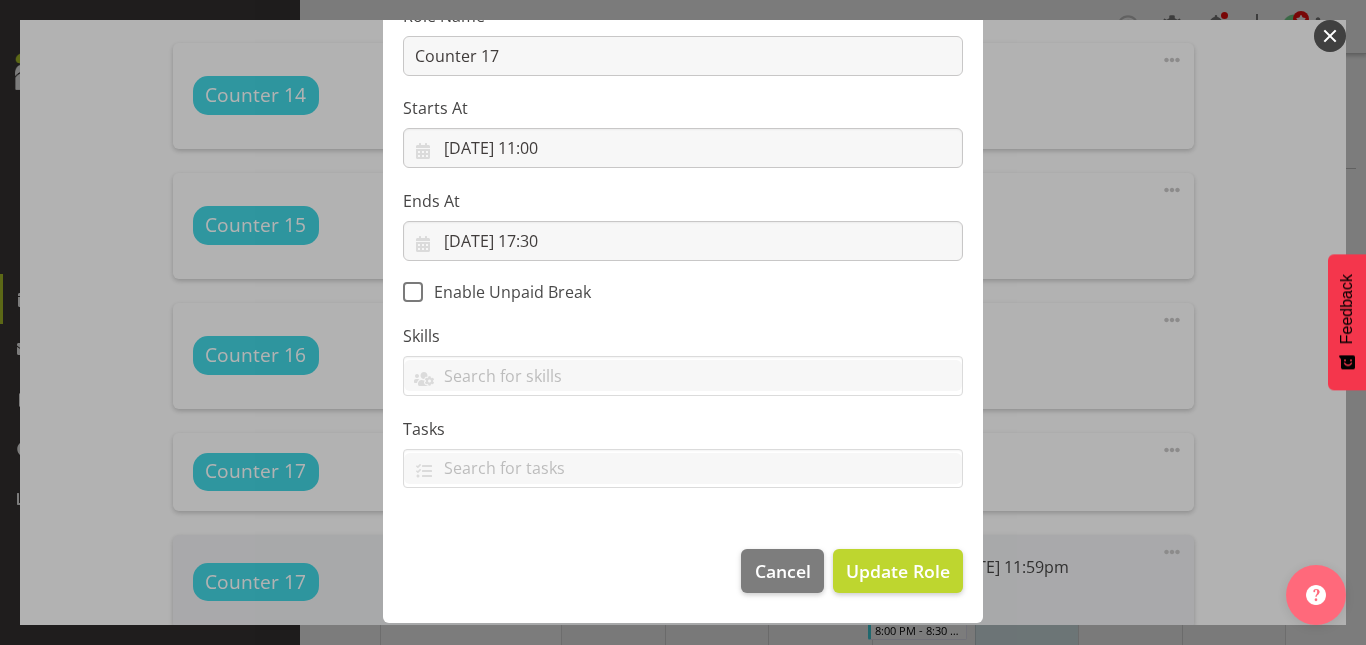 scroll, scrollTop: 264, scrollLeft: 0, axis: vertical 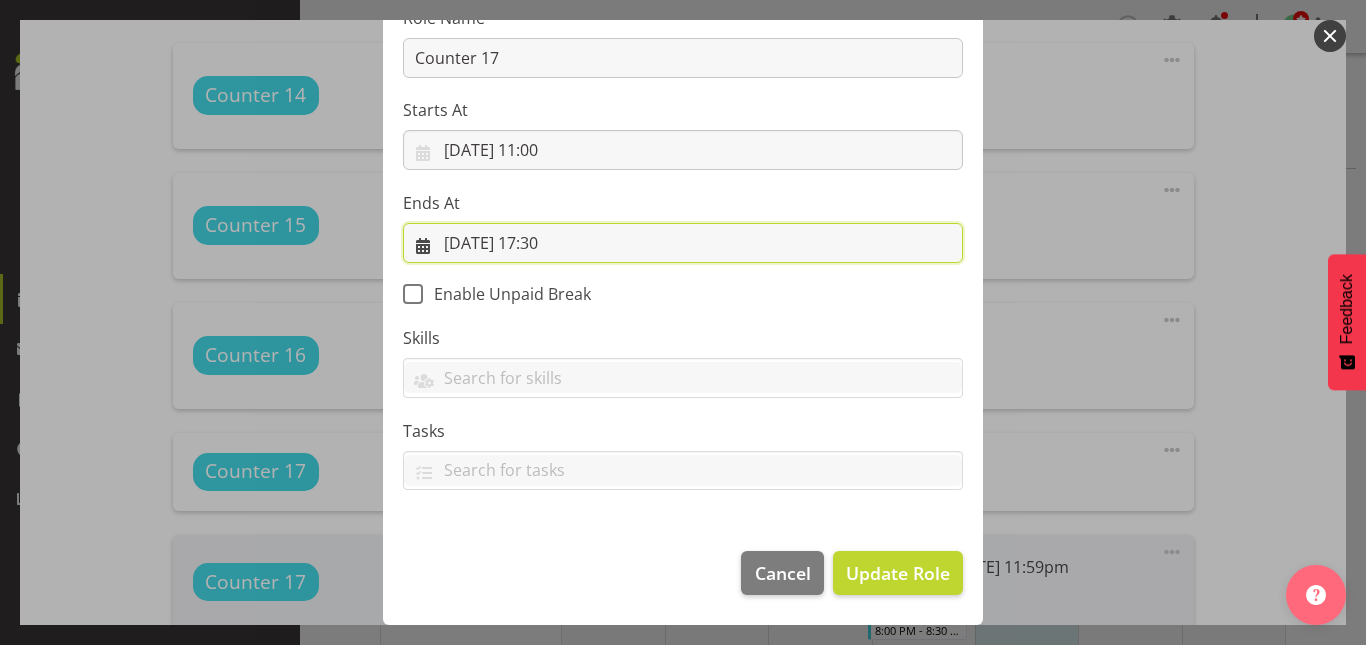 click on "[DATE] 17:30" at bounding box center (683, 243) 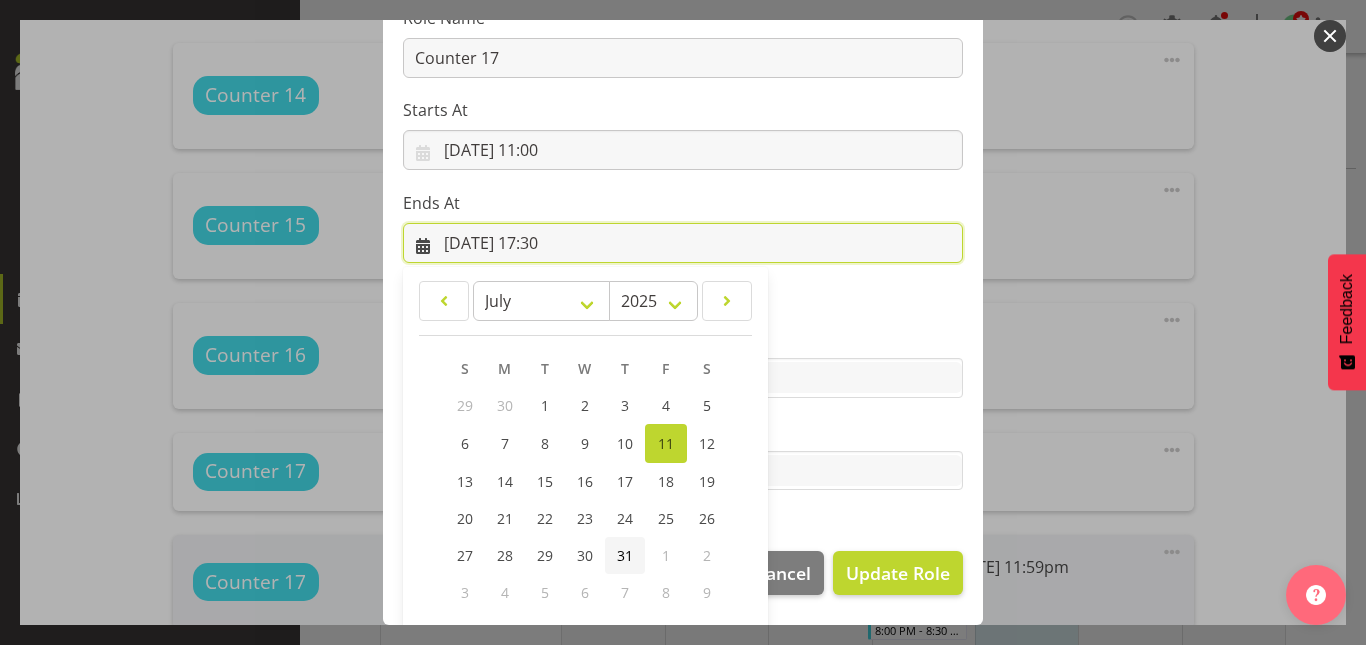 scroll, scrollTop: 359, scrollLeft: 0, axis: vertical 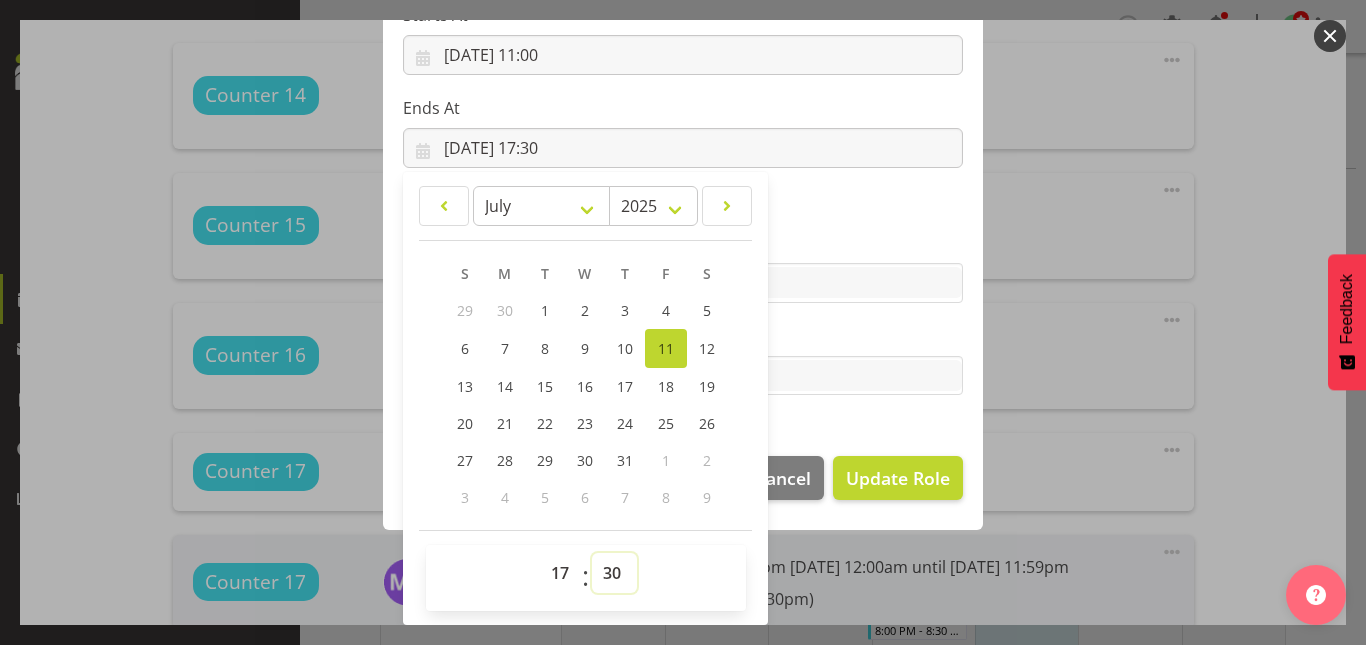 click on "00   01   02   03   04   05   06   07   08   09   10   11   12   13   14   15   16   17   18   19   20   21   22   23   24   25   26   27   28   29   30   31   32   33   34   35   36   37   38   39   40   41   42   43   44   45   46   47   48   49   50   51   52   53   54   55   56   57   58   59" at bounding box center [614, 573] 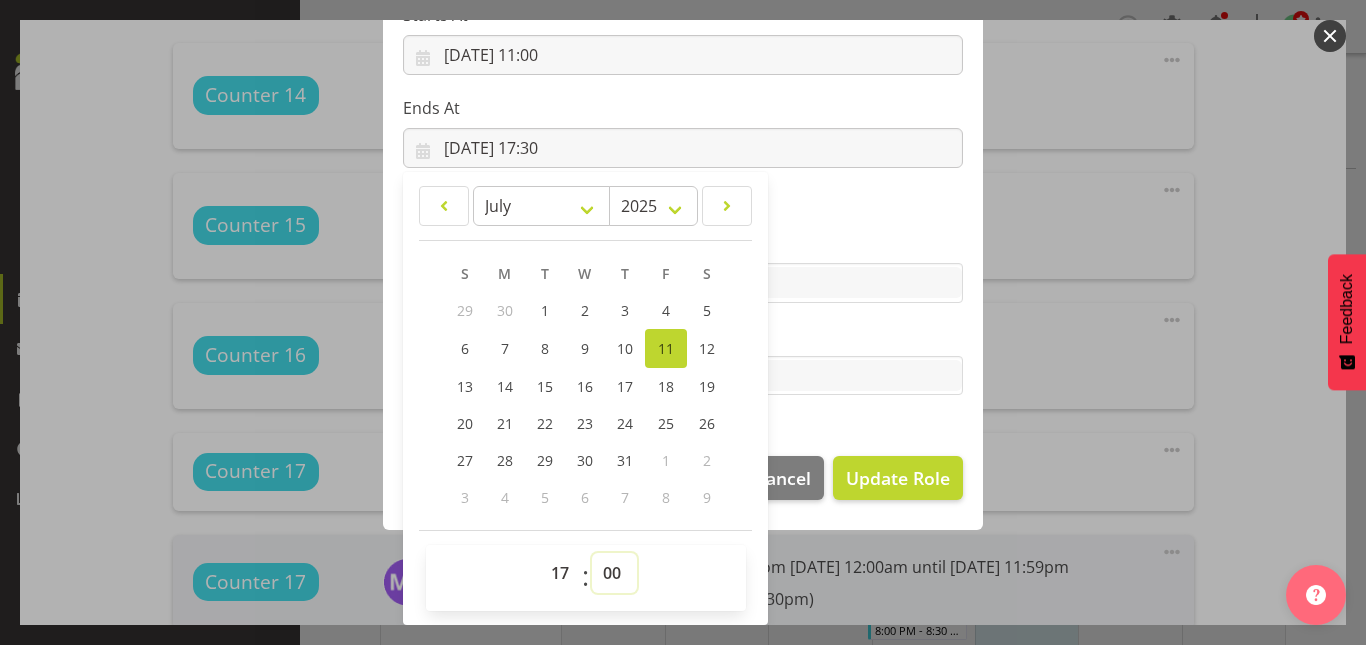 click on "00   01   02   03   04   05   06   07   08   09   10   11   12   13   14   15   16   17   18   19   20   21   22   23   24   25   26   27   28   29   30   31   32   33   34   35   36   37   38   39   40   41   42   43   44   45   46   47   48   49   50   51   52   53   54   55   56   57   58   59" at bounding box center [614, 573] 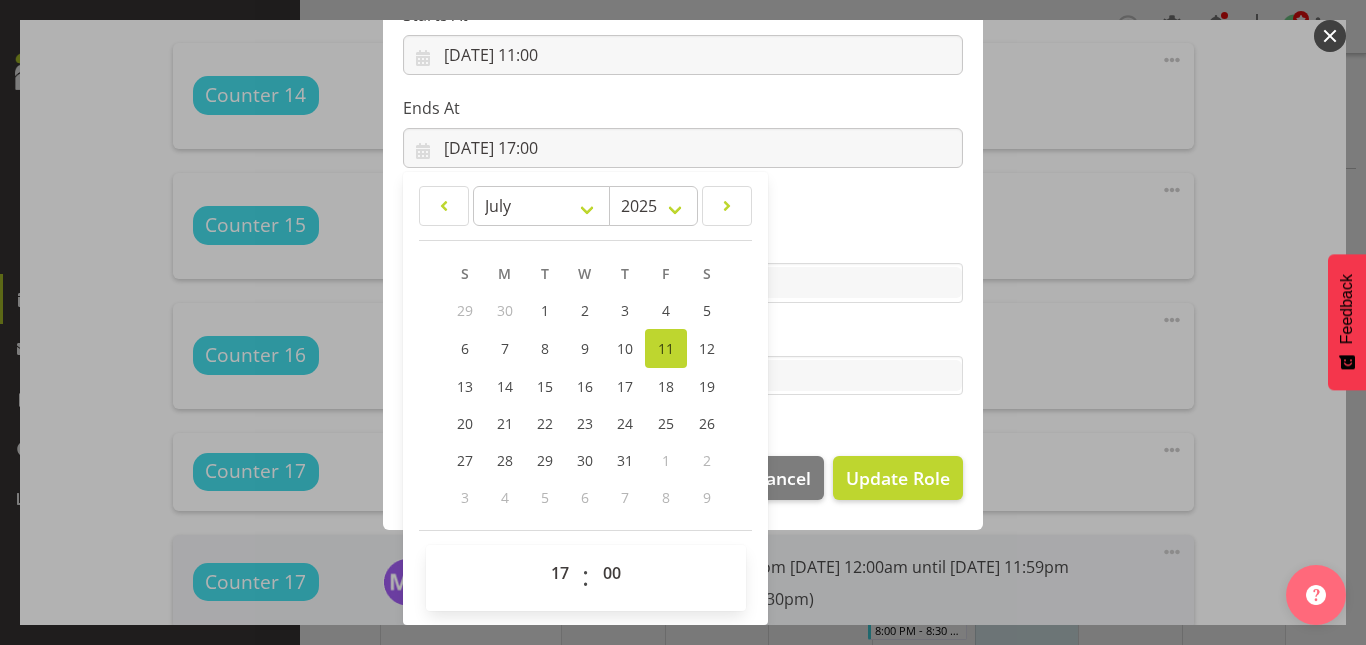 click on "Role Counter Counter Evening Counter Late Shift Counter Lock Up Counter Mid Shift Extra Person Habby Habby Evening Meeting Merchandiser Storeman Supervisor Supervisor Lock Up   Role Name Counter 17
Starts At
[DATE] 11:00  January   February   March   April   May   June   July   August   September   October   November   [DATE]   2034   2033   2032   2031   2030   2029   2028   2027   2026   2025   2024   2023   2022   2021   2020   2019   2018   2017   2016   2015   2014   2013   2012   2011   2010   2009   2008   2007   2006   2005   2004   2003   2002   2001   2000   1999   1998   1997   1996   1995   1994   1993   1992   1991   1990   1989   1988   1987   1986   1985   1984   1983   1982   1981   1980   1979   1978   1977   1976   1975   1974   1973   1972   1971   1970   1969   1968   1967   1966   1965   1964   1963   1962   1961   1960   1959   1958   1957   1956   1955   1954   1953   1952   1951   1950   1949   1948   1947   1946   1945   1944   1943   1942   1941  S" at bounding box center [683, 109] 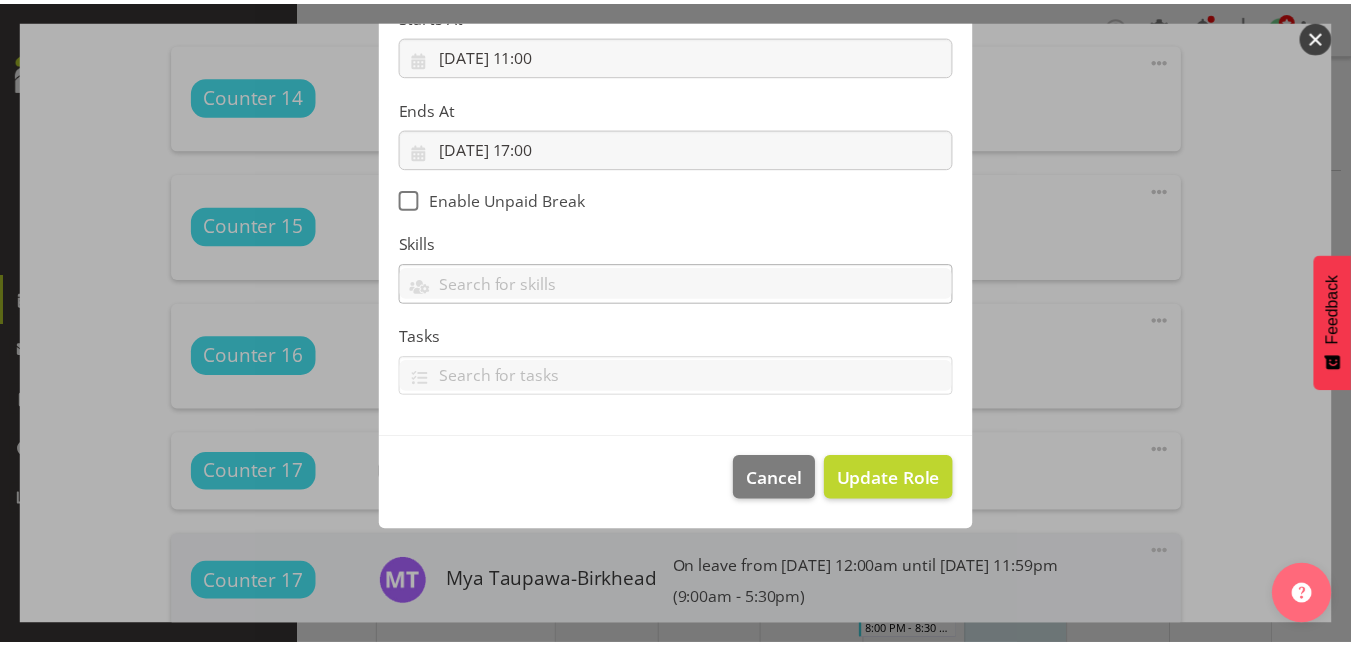 scroll, scrollTop: 264, scrollLeft: 0, axis: vertical 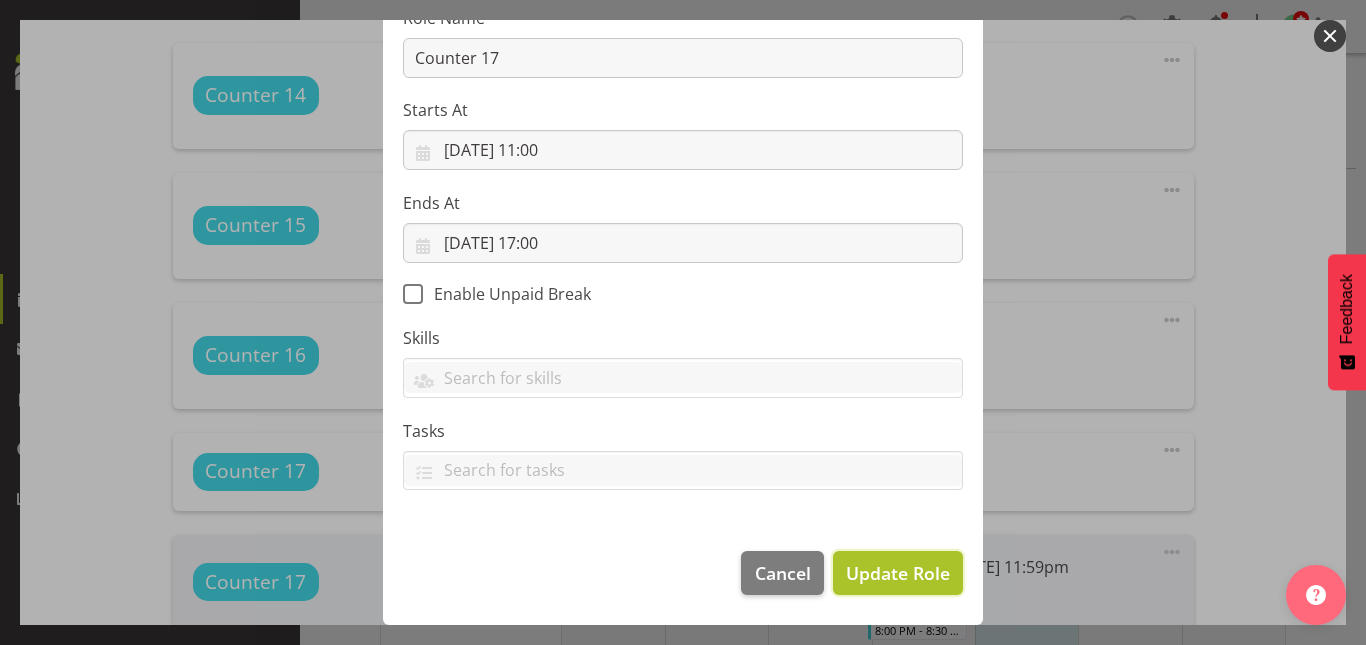 click on "Update Role" at bounding box center (898, 573) 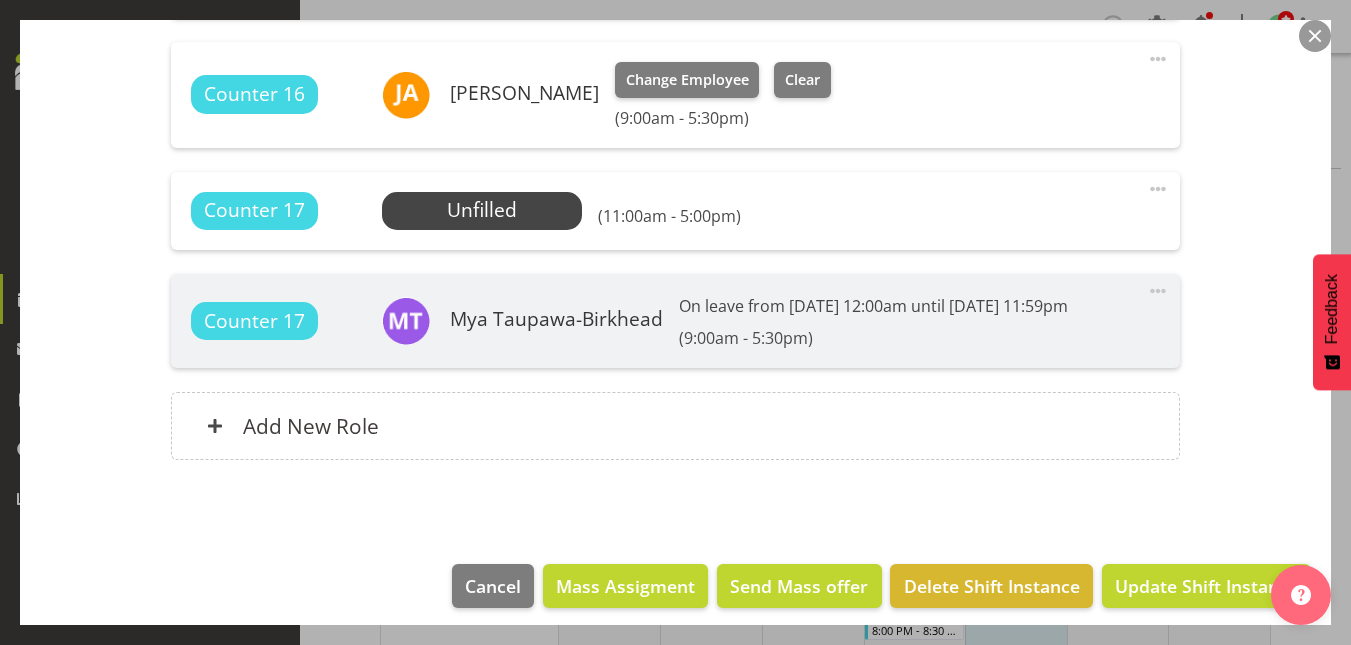 scroll, scrollTop: 967, scrollLeft: 0, axis: vertical 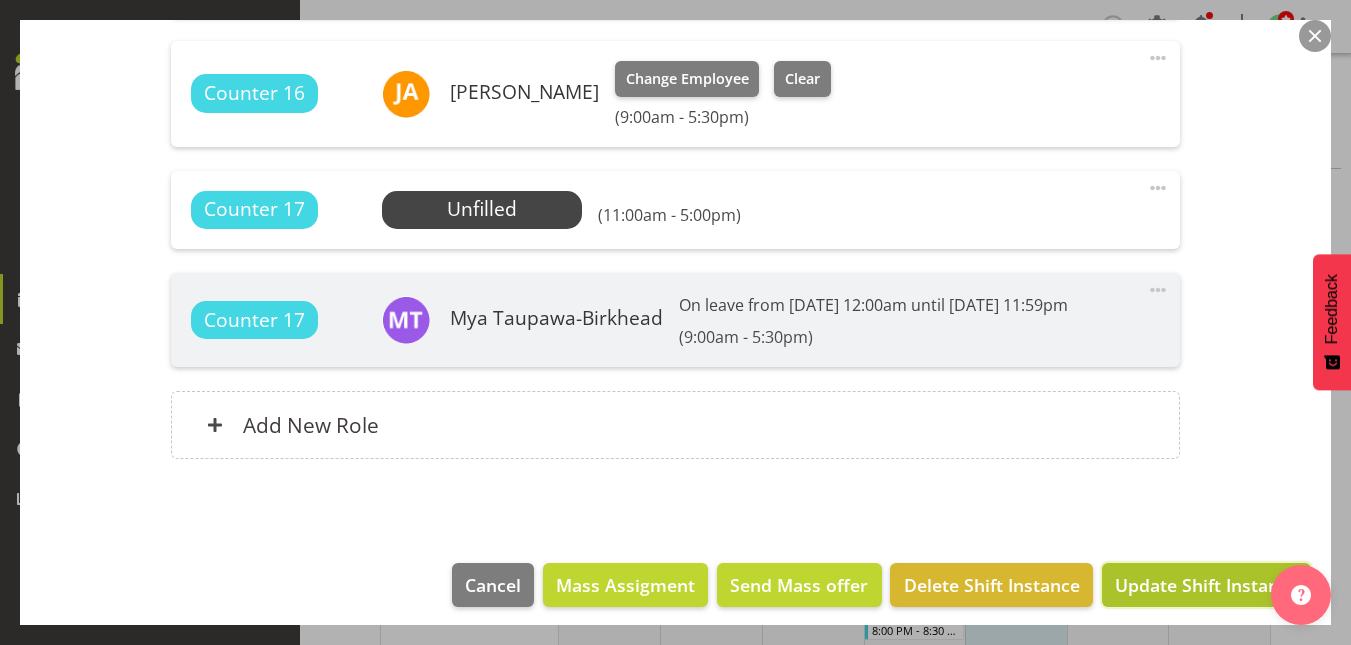click on "Update Shift Instance" at bounding box center [1206, 585] 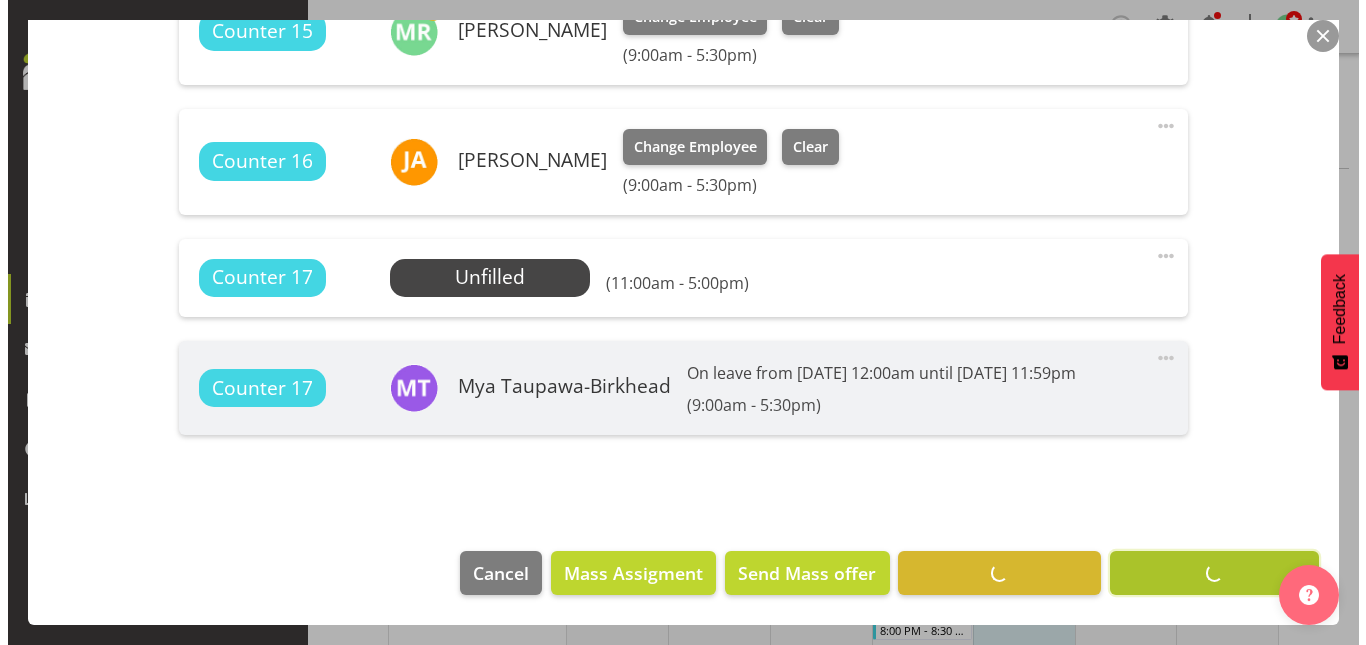 scroll, scrollTop: 899, scrollLeft: 0, axis: vertical 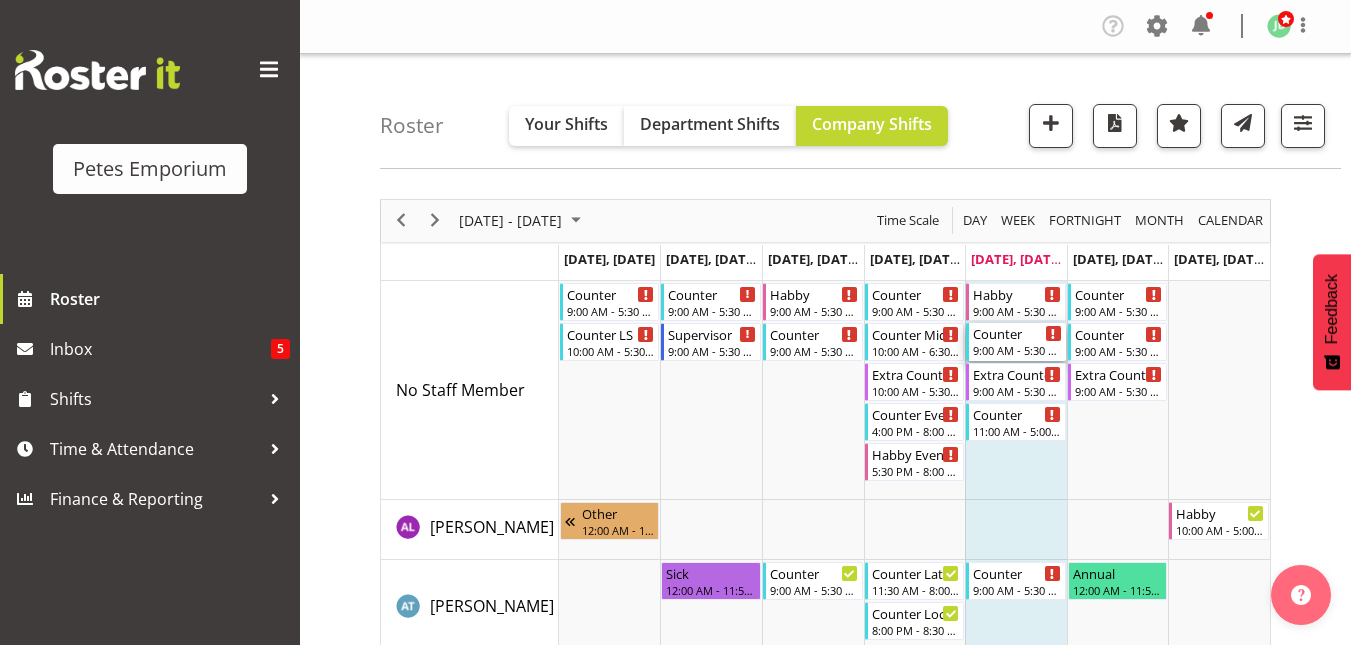 click on "Counter" at bounding box center (1017, 333) 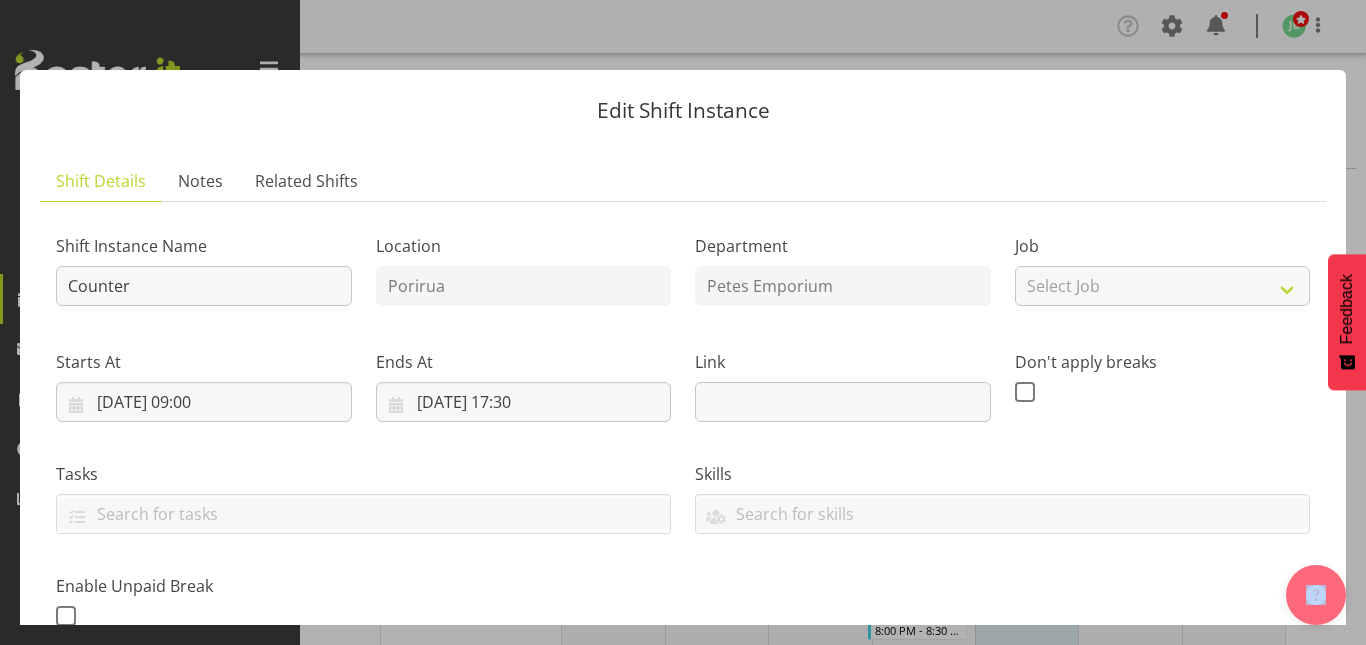 click on "Petes Emporium    Roster         Inbox
5
Shifts         Time & Attendance         Finance & Reporting
Company Settings
Roles & Skills
Tasks
Jobs
Employees
Locations & Departments
Account & Billing
Company Message Log
Profile
Roster   Your Shifts" at bounding box center [683, 322] 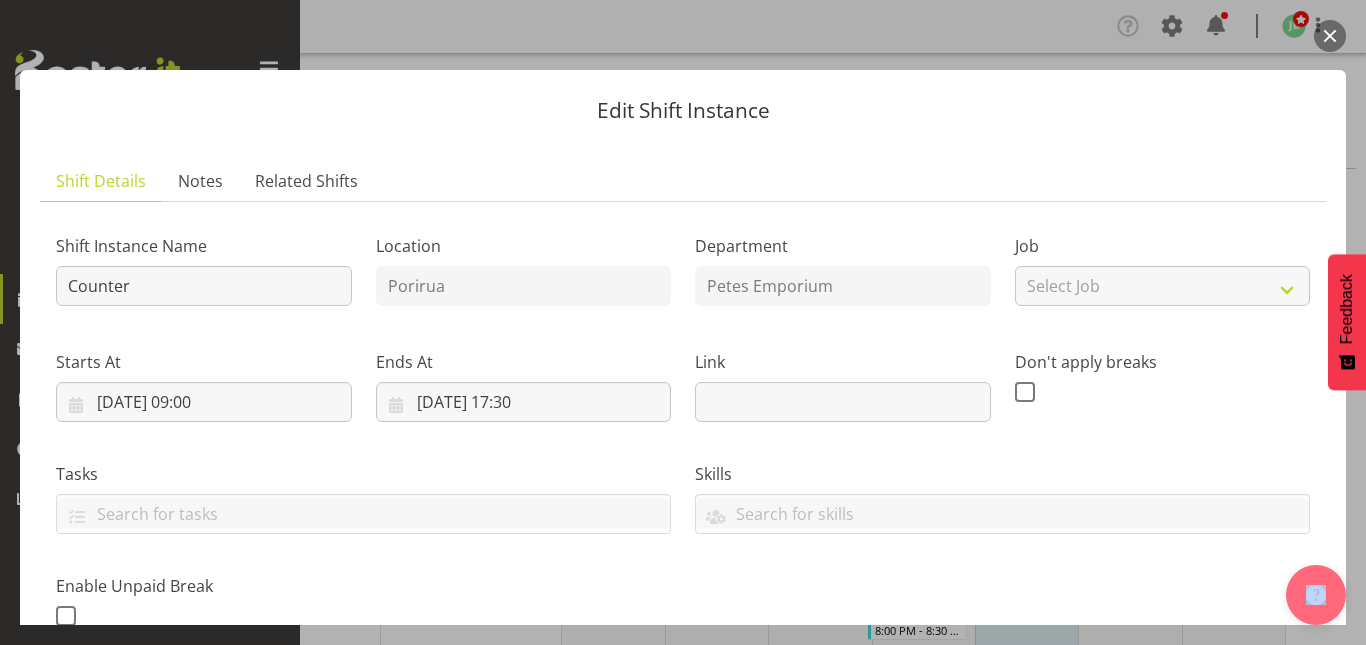 click at bounding box center (1330, 36) 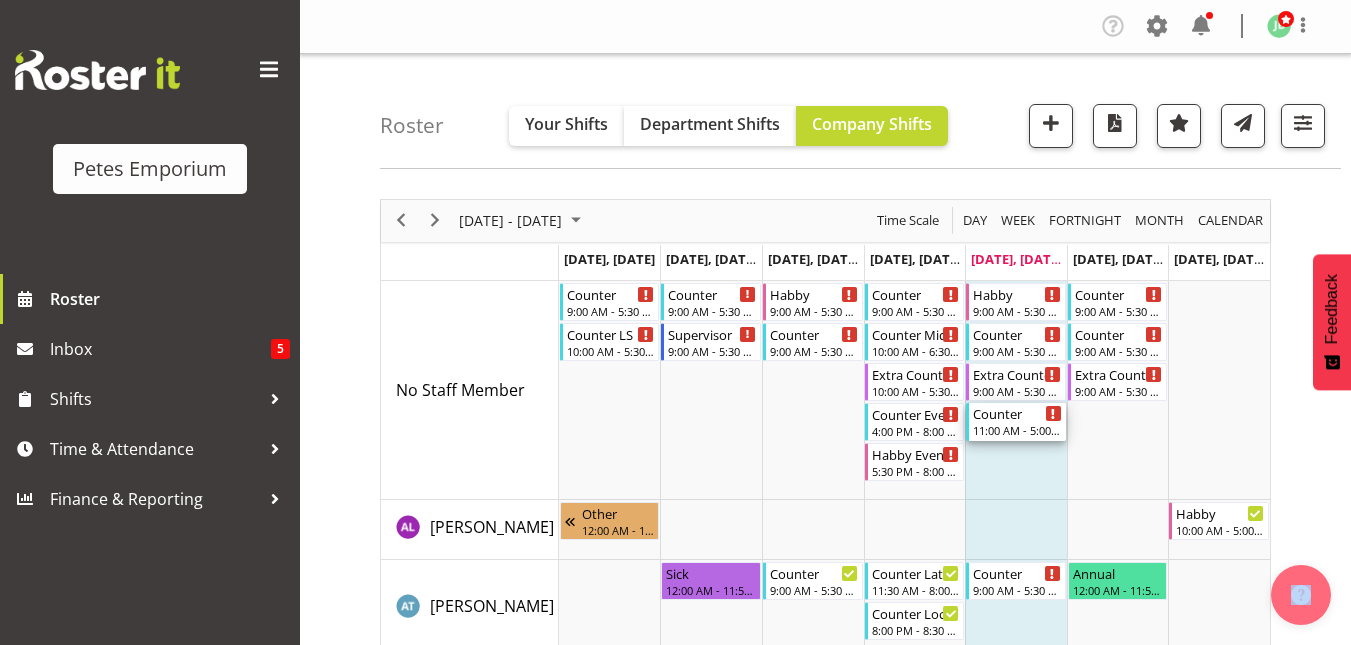 click on "11:00 AM - 5:00 PM" at bounding box center [1017, 430] 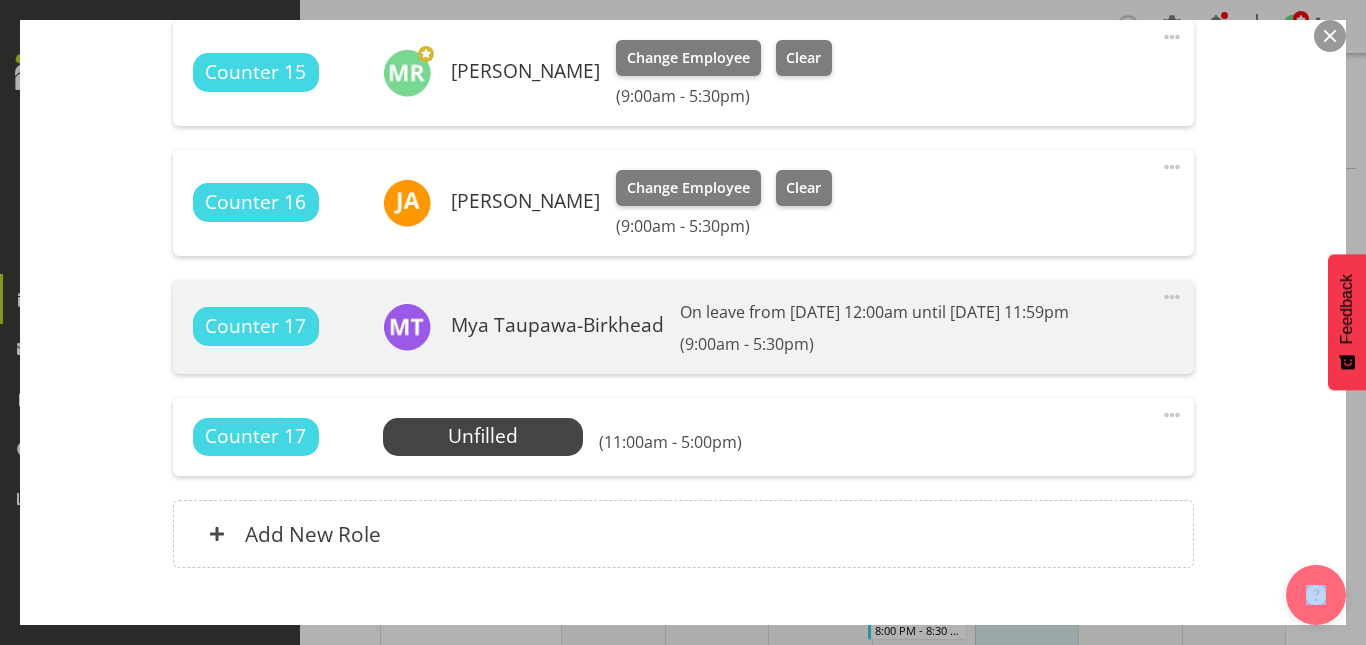 scroll, scrollTop: 861, scrollLeft: 0, axis: vertical 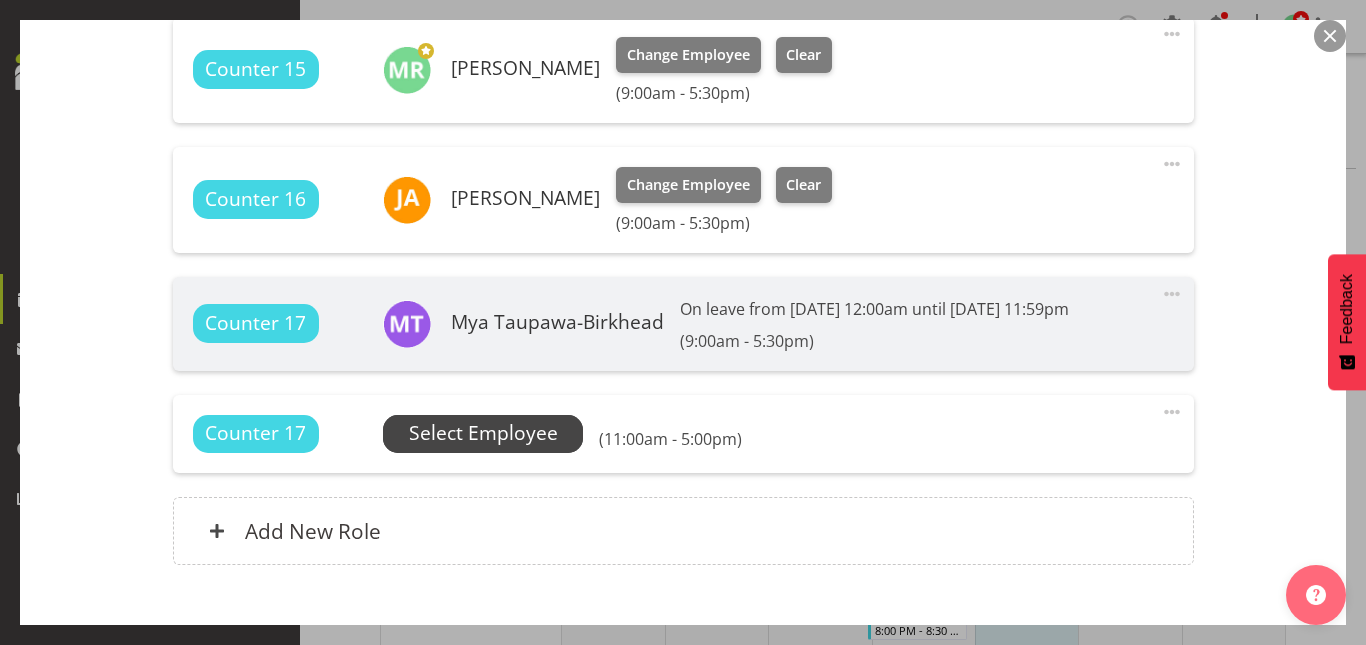 click on "Select Employee" at bounding box center (483, 433) 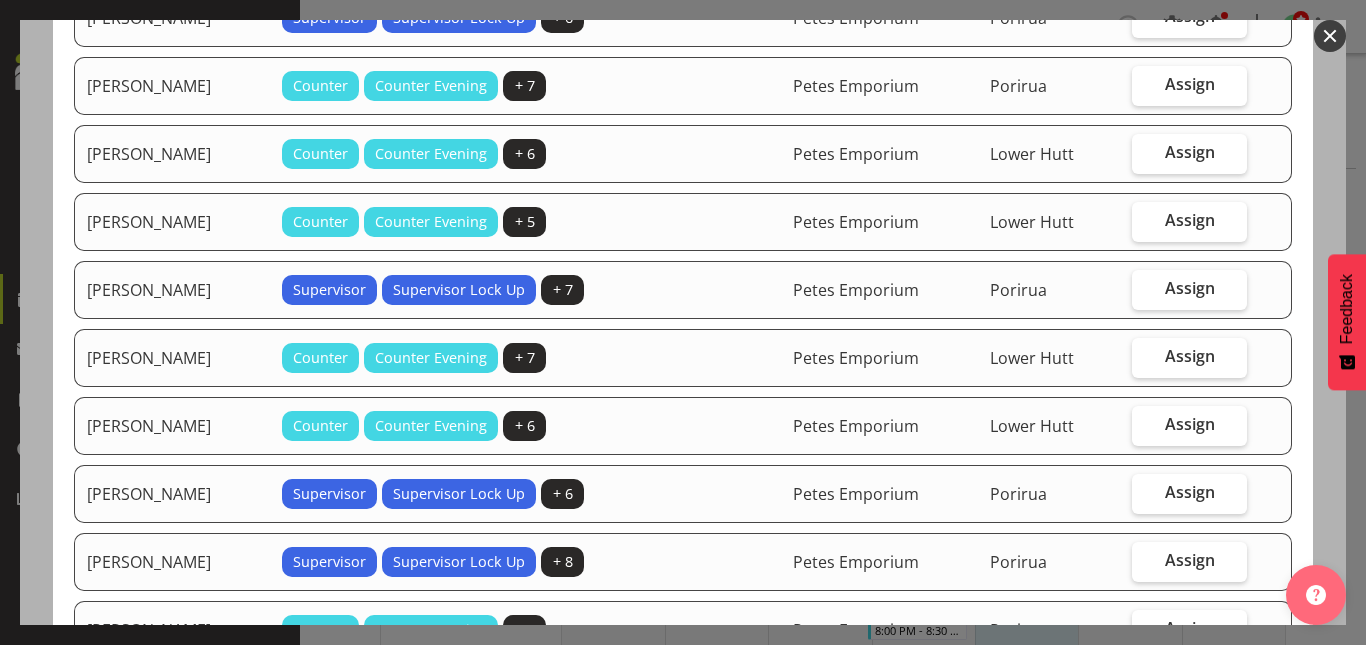 scroll, scrollTop: 440, scrollLeft: 0, axis: vertical 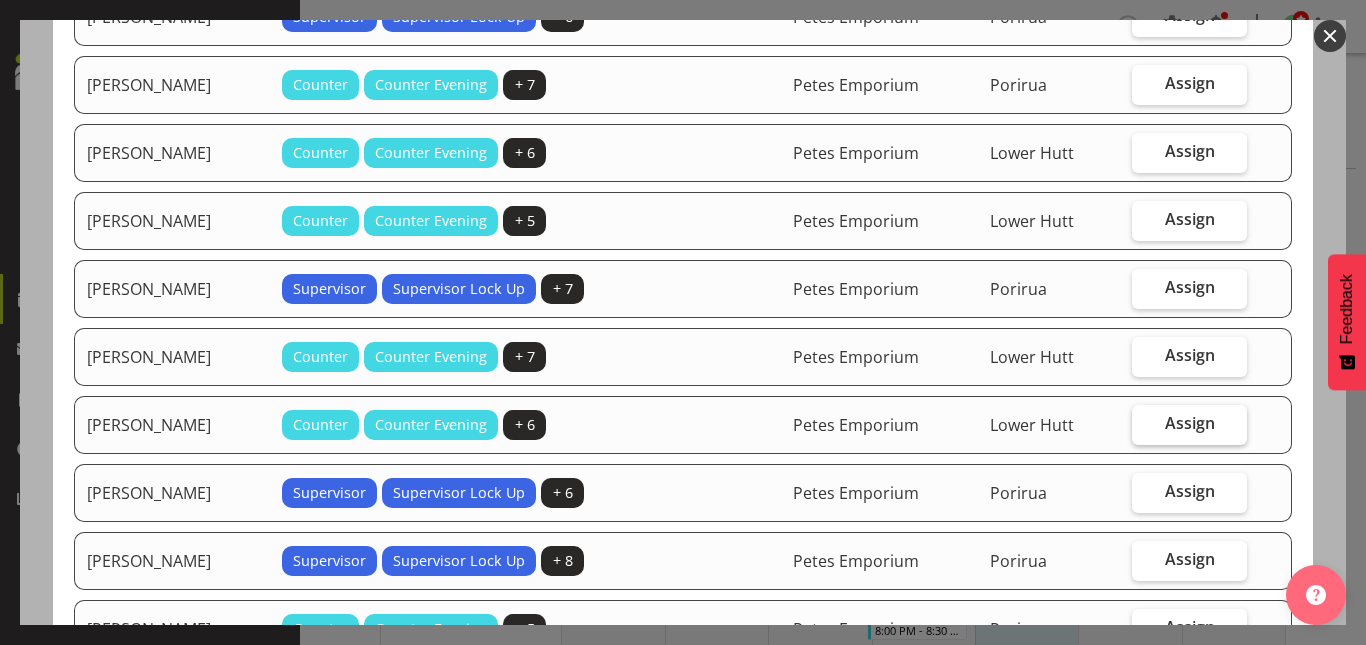 click on "Assign" at bounding box center [1190, 423] 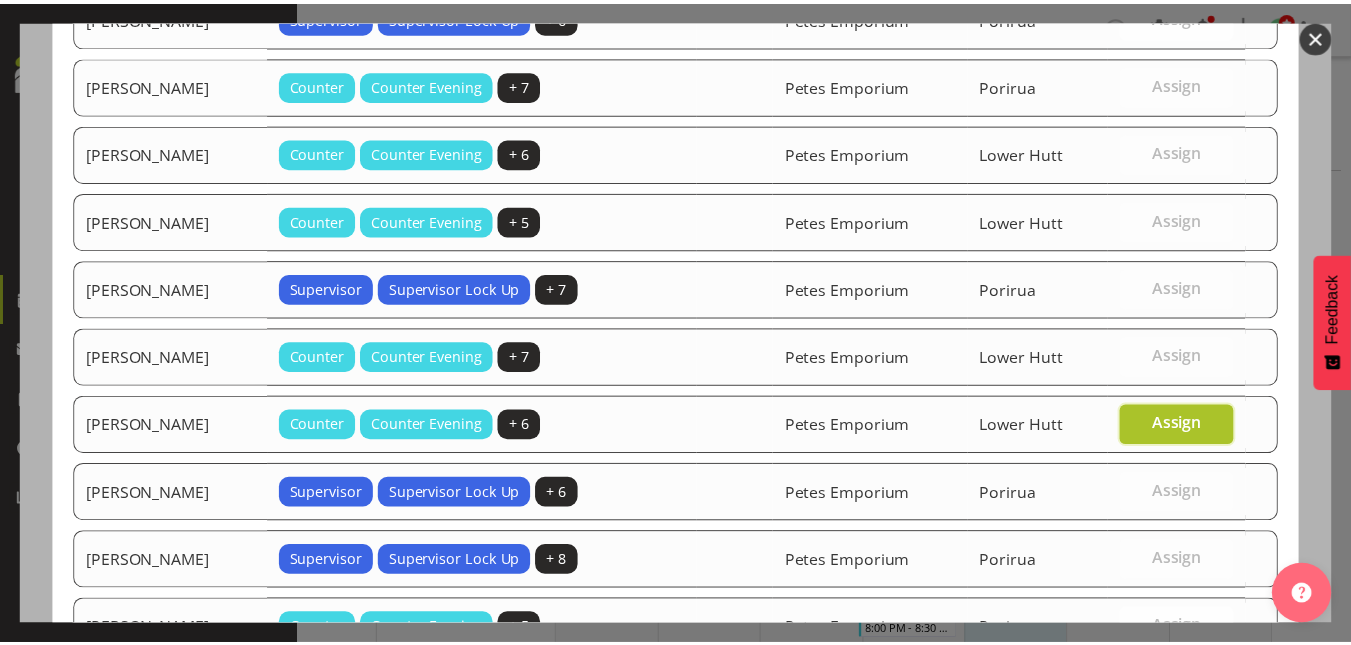 scroll, scrollTop: 734, scrollLeft: 0, axis: vertical 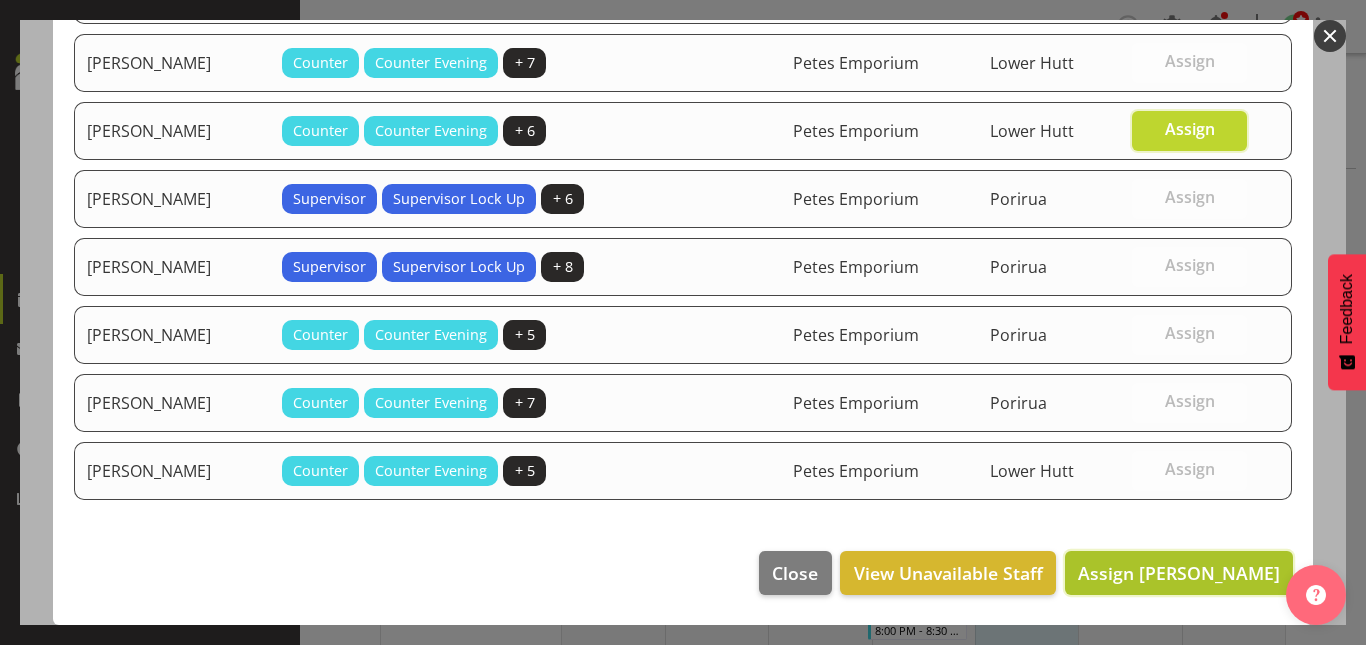 click on "Assign [PERSON_NAME]" at bounding box center [1179, 573] 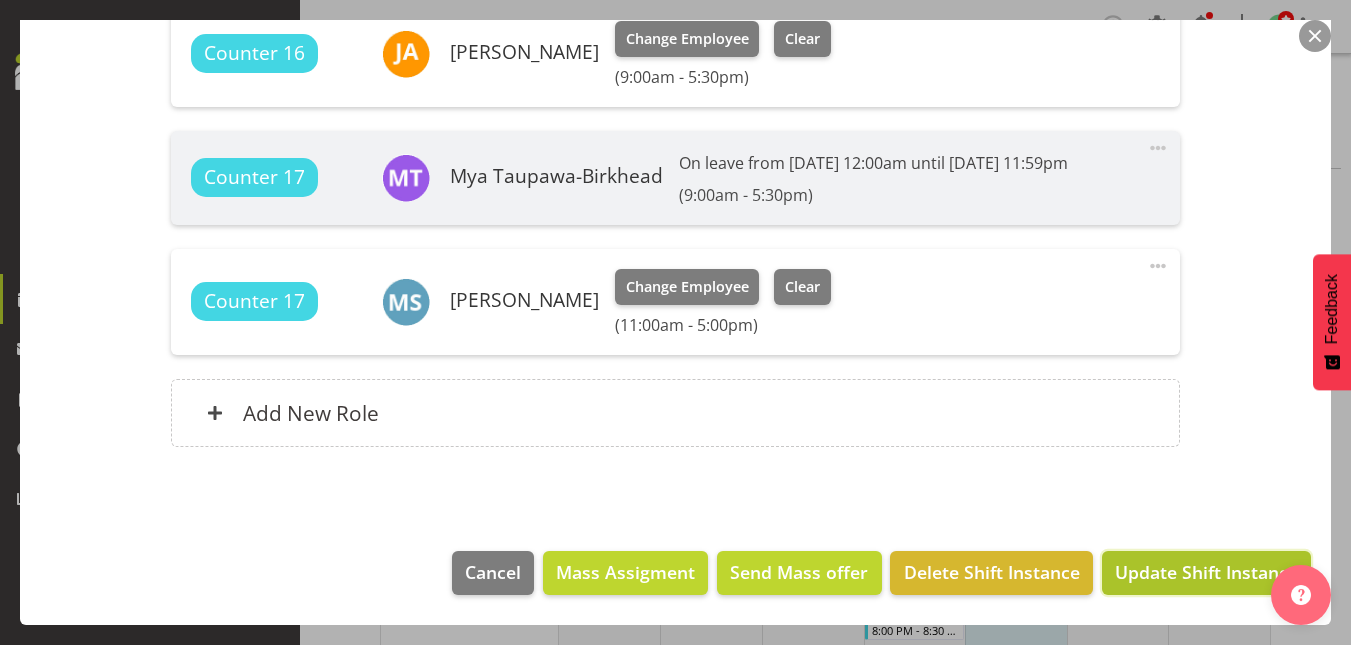 click on "Update Shift Instance" at bounding box center (1206, 572) 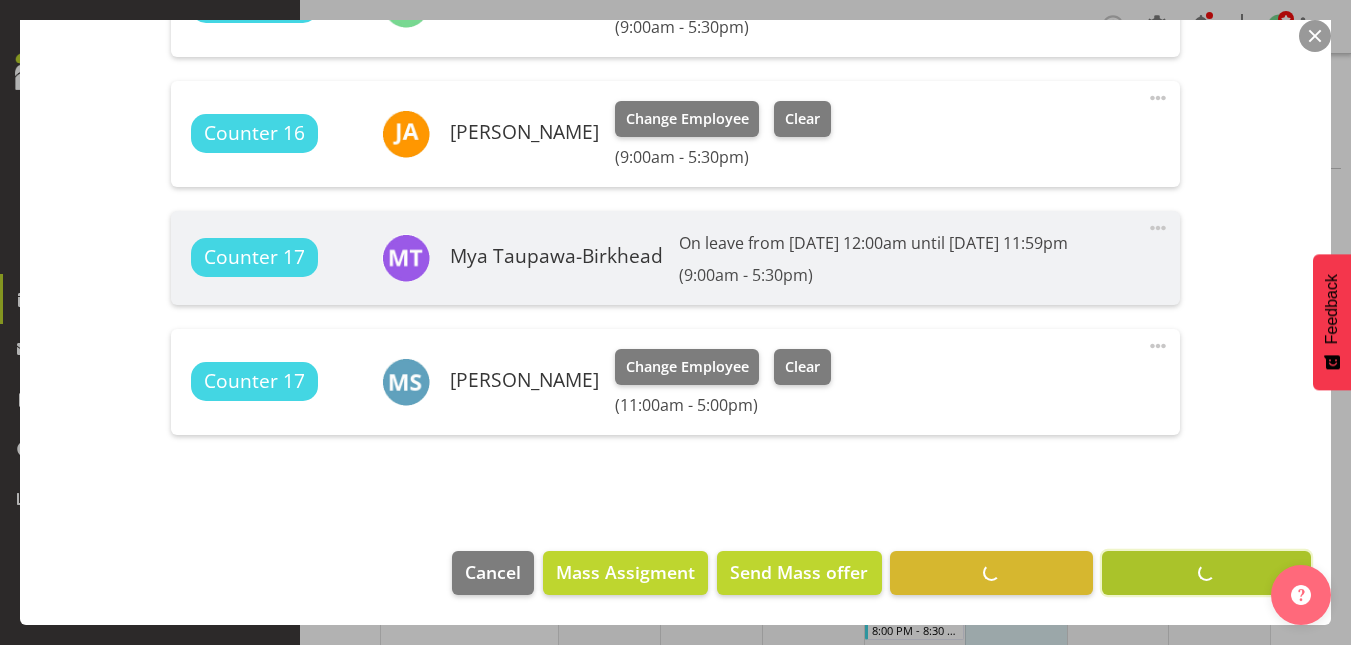 scroll, scrollTop: 927, scrollLeft: 0, axis: vertical 